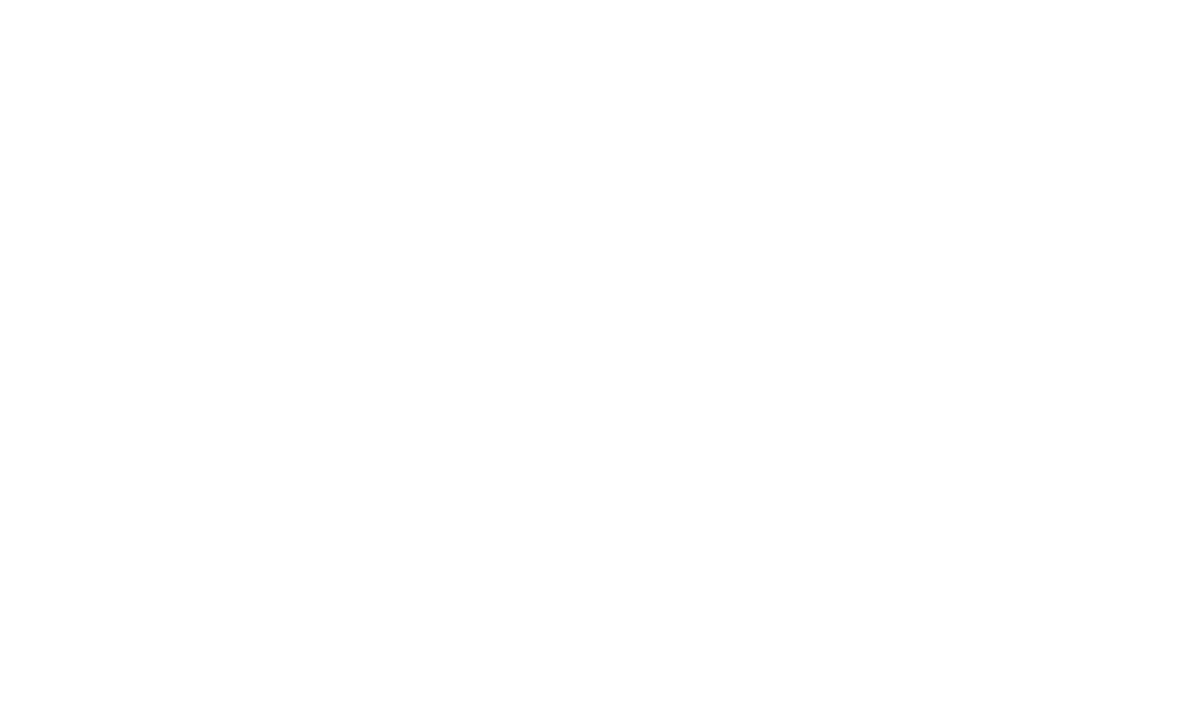 scroll, scrollTop: 0, scrollLeft: 0, axis: both 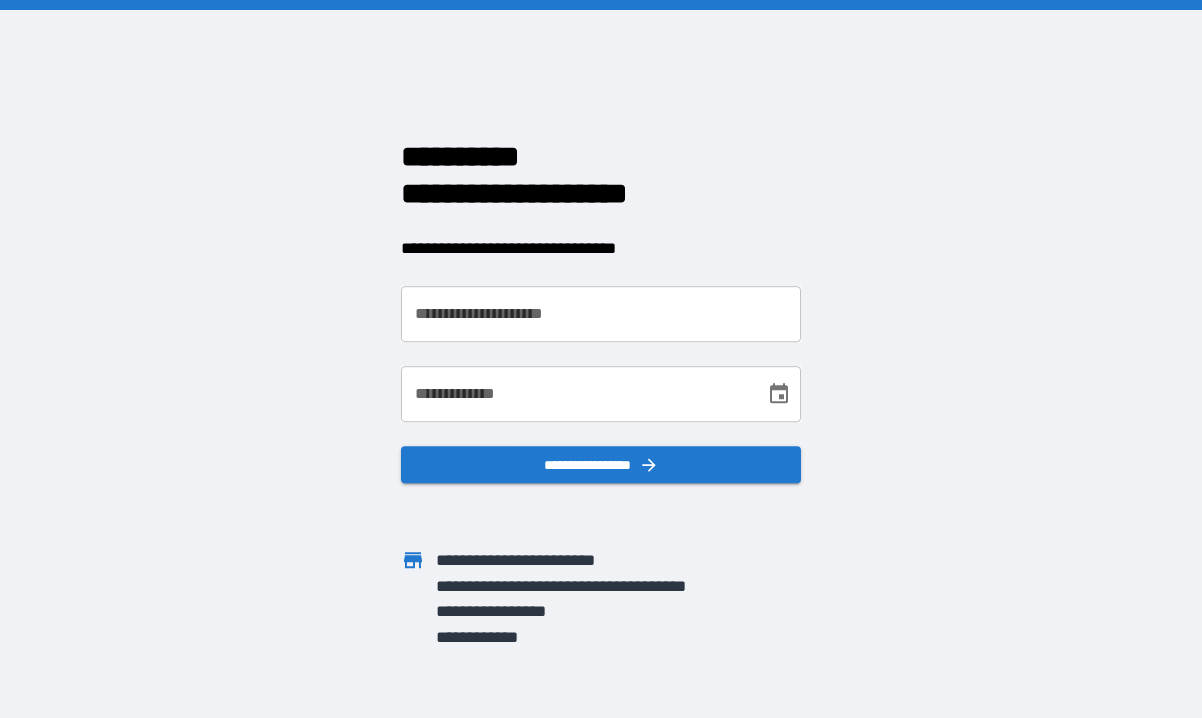 click on "**********" at bounding box center (601, 314) 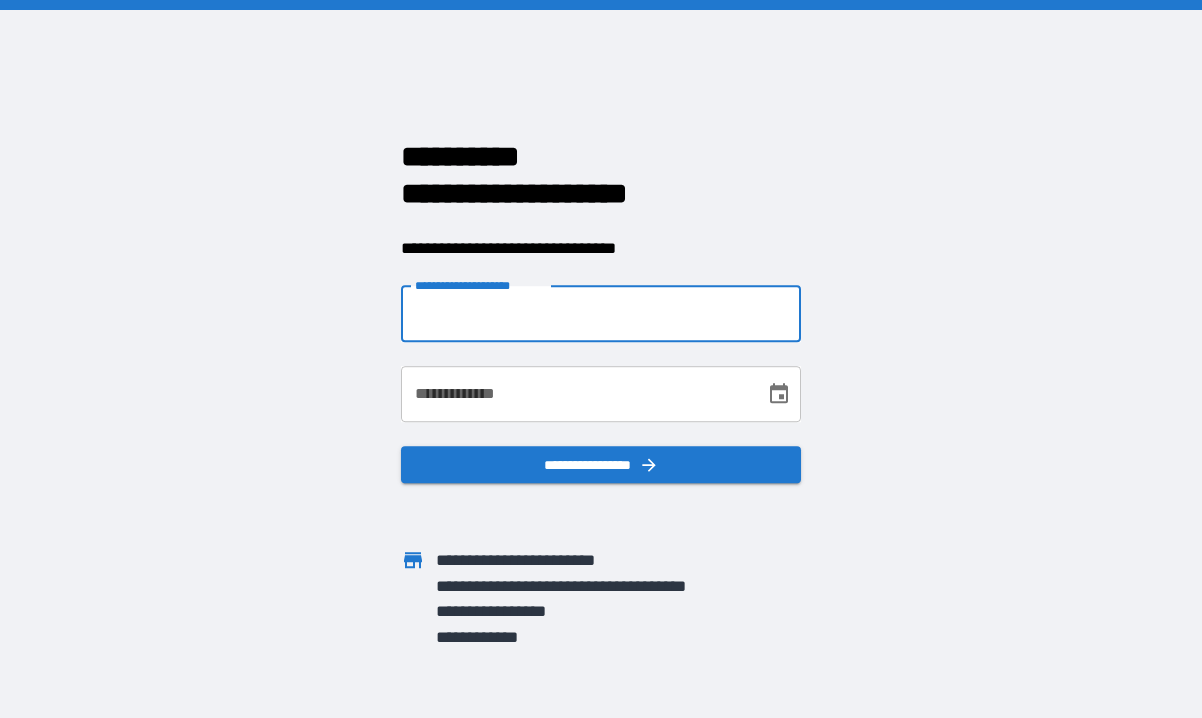 type on "**********" 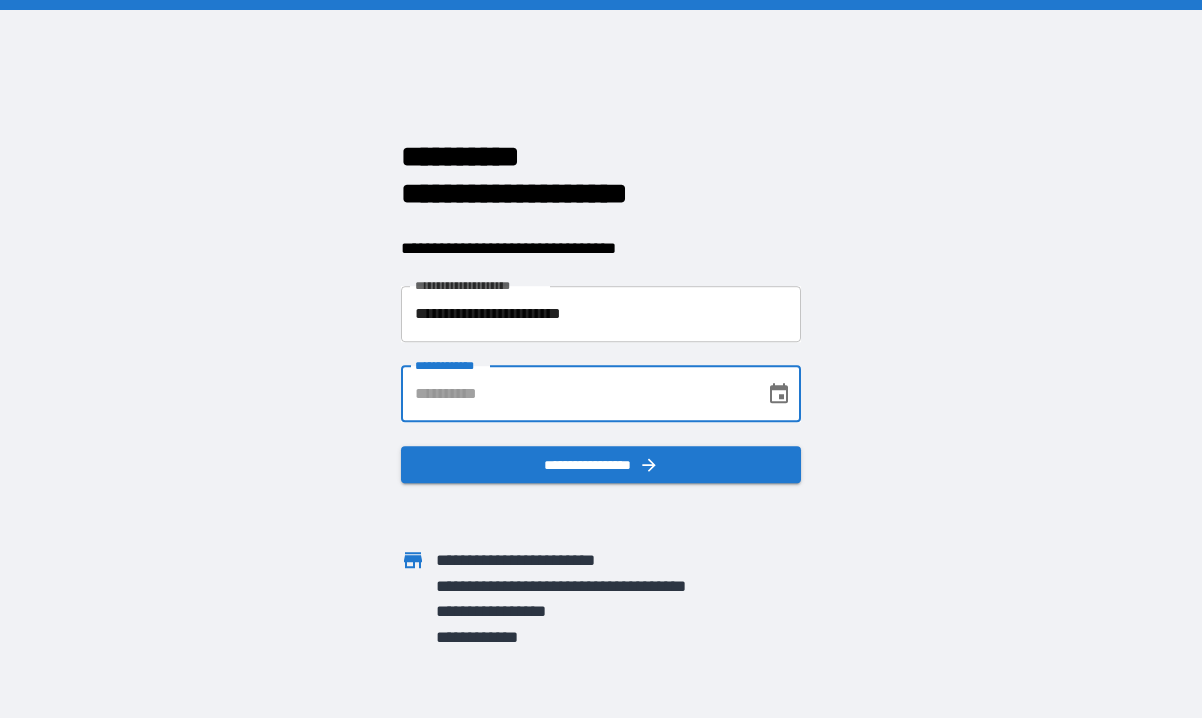 click on "**********" at bounding box center (576, 394) 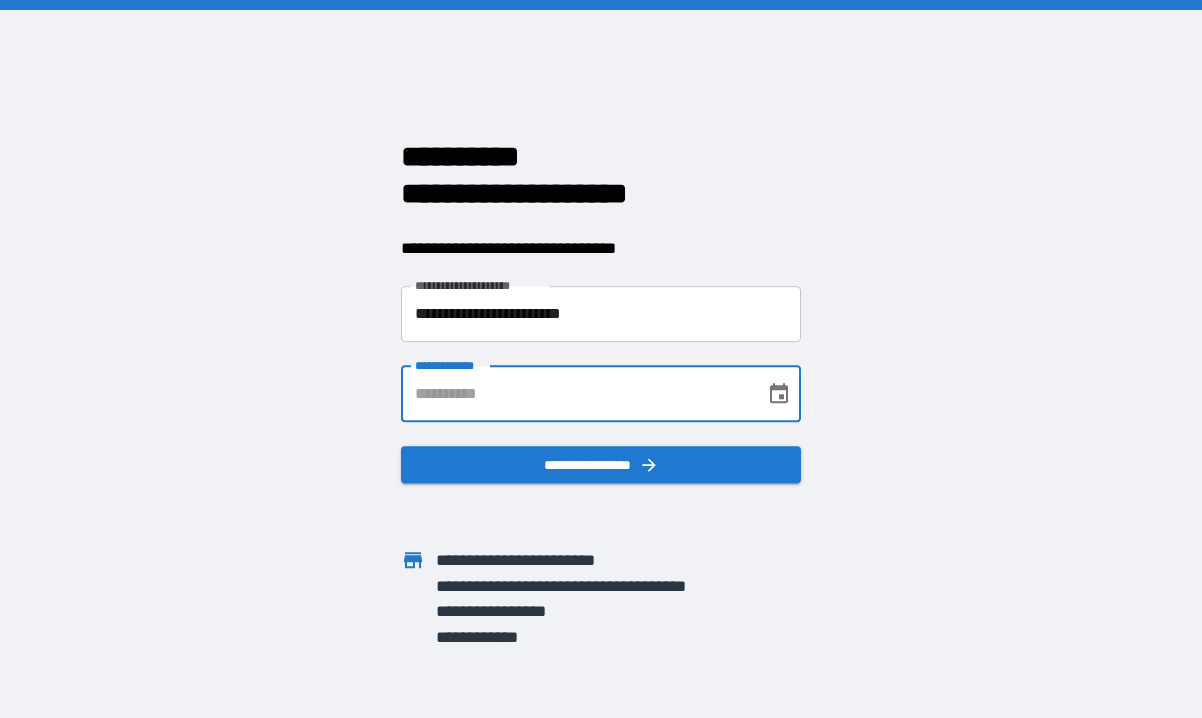 type on "**********" 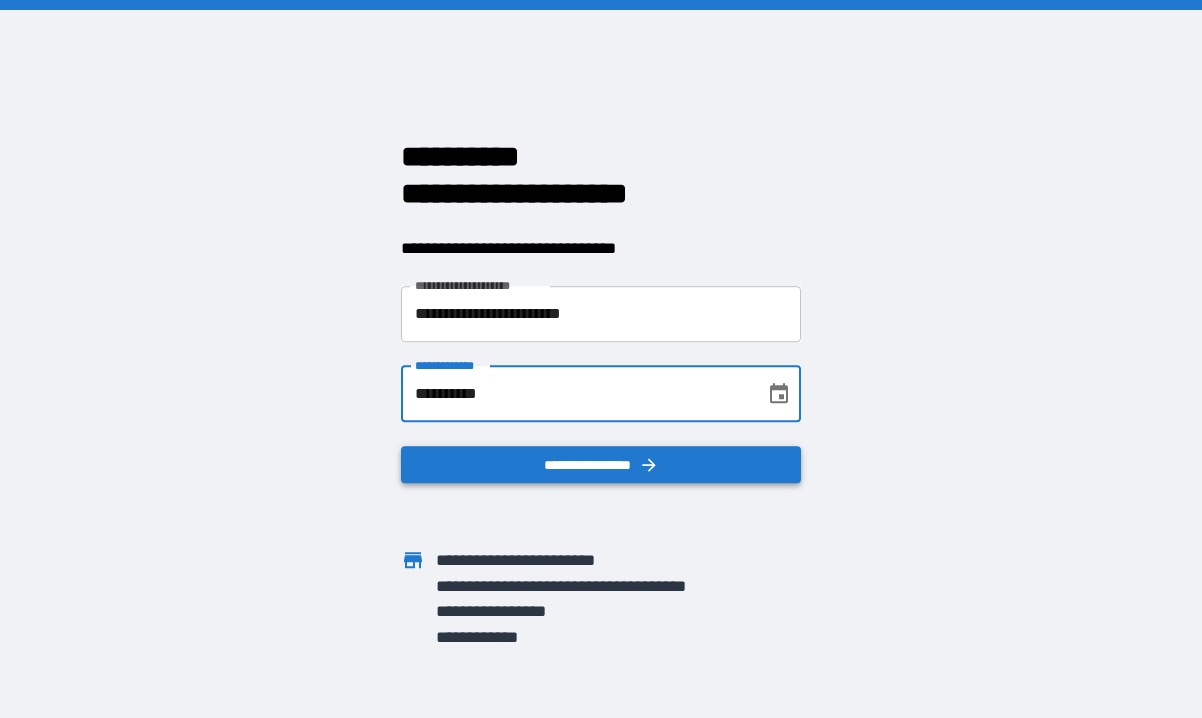 click on "**********" at bounding box center (601, 465) 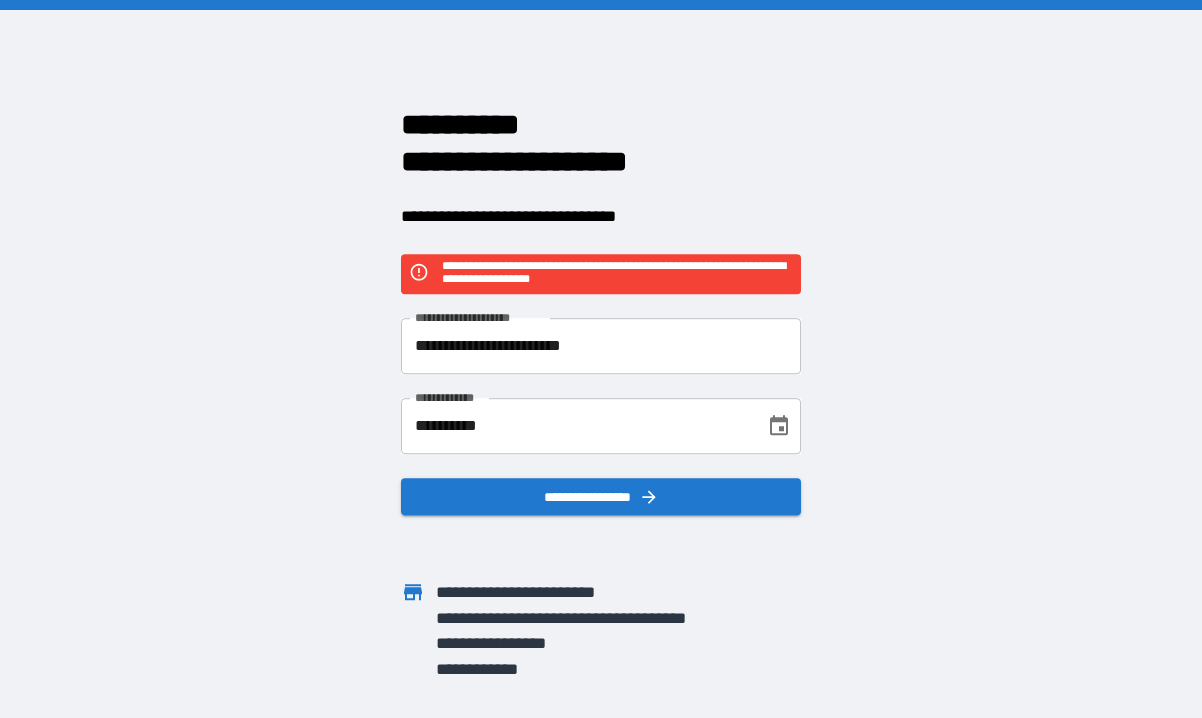 click on "**********" at bounding box center (576, 426) 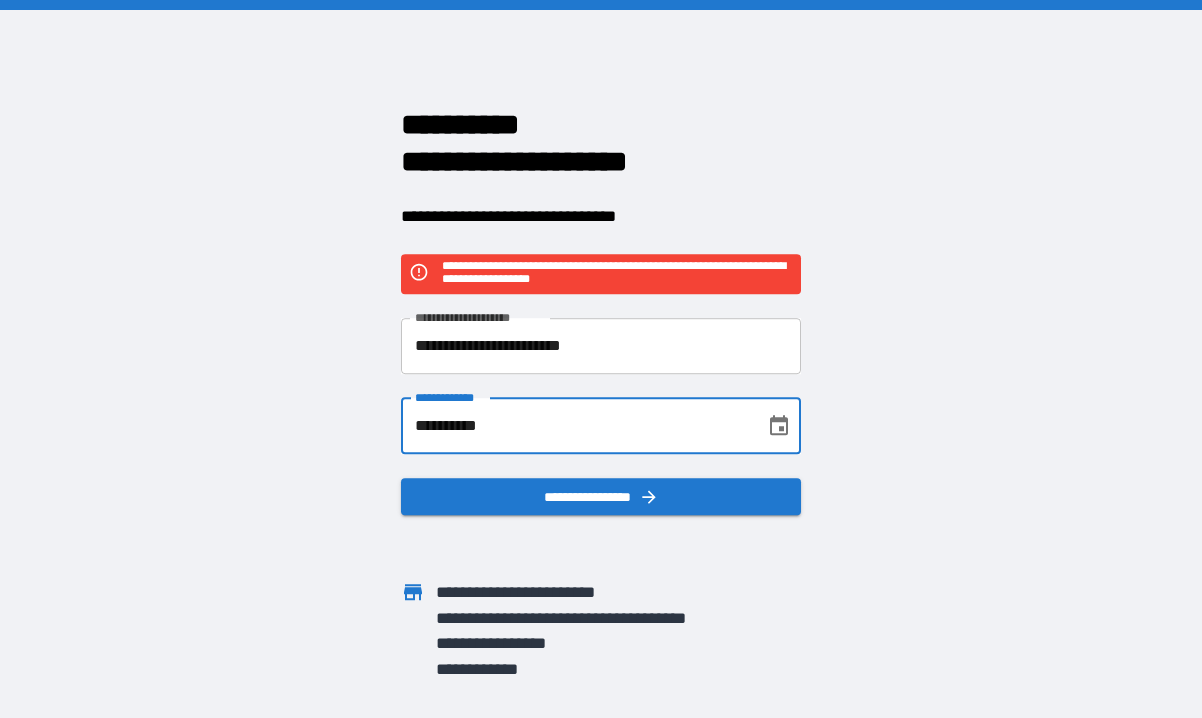 click 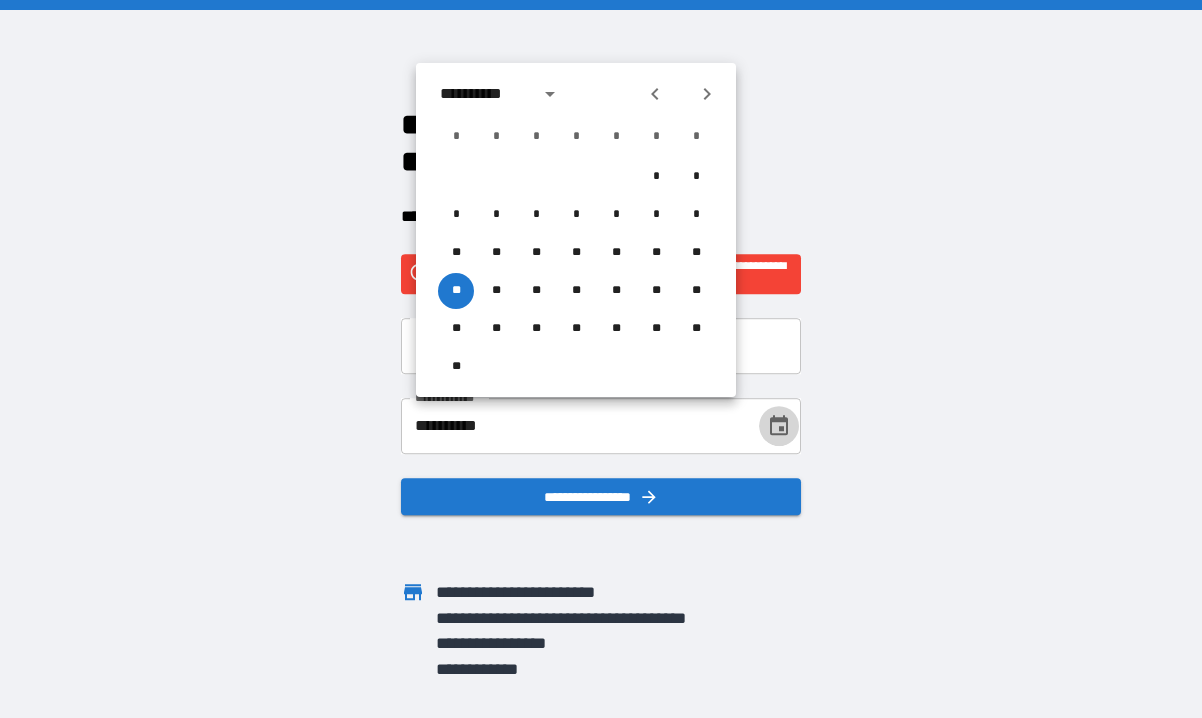 click 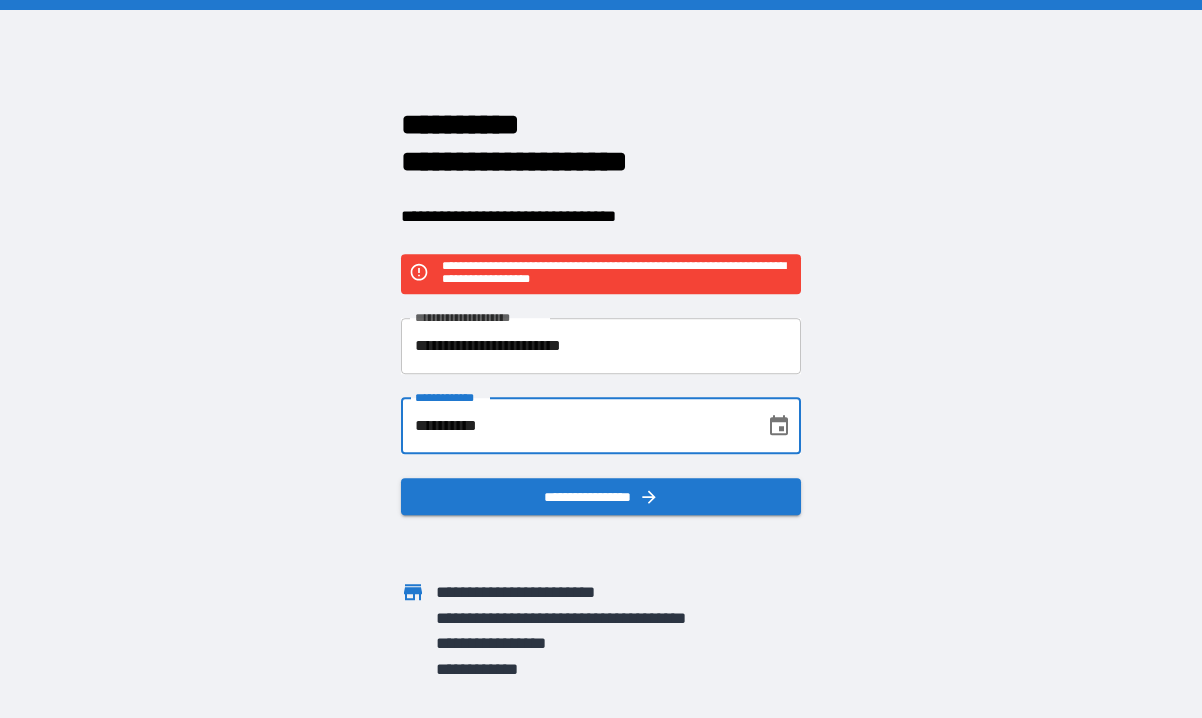 click on "**********" at bounding box center [576, 426] 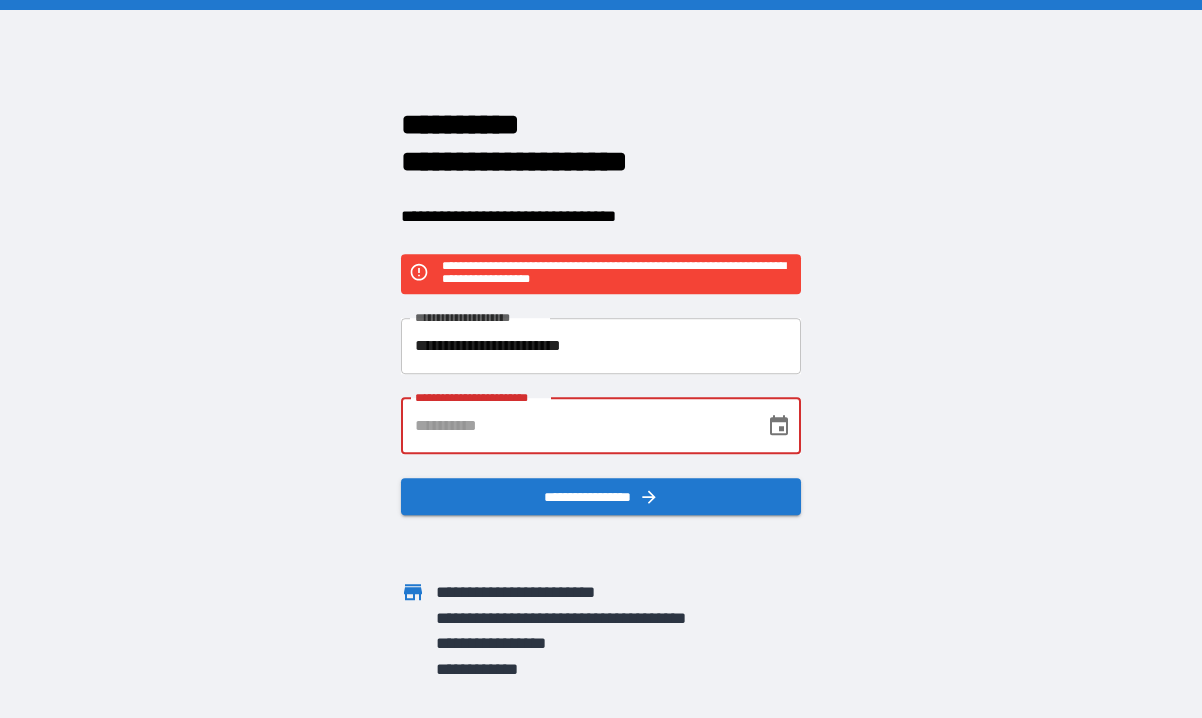 type 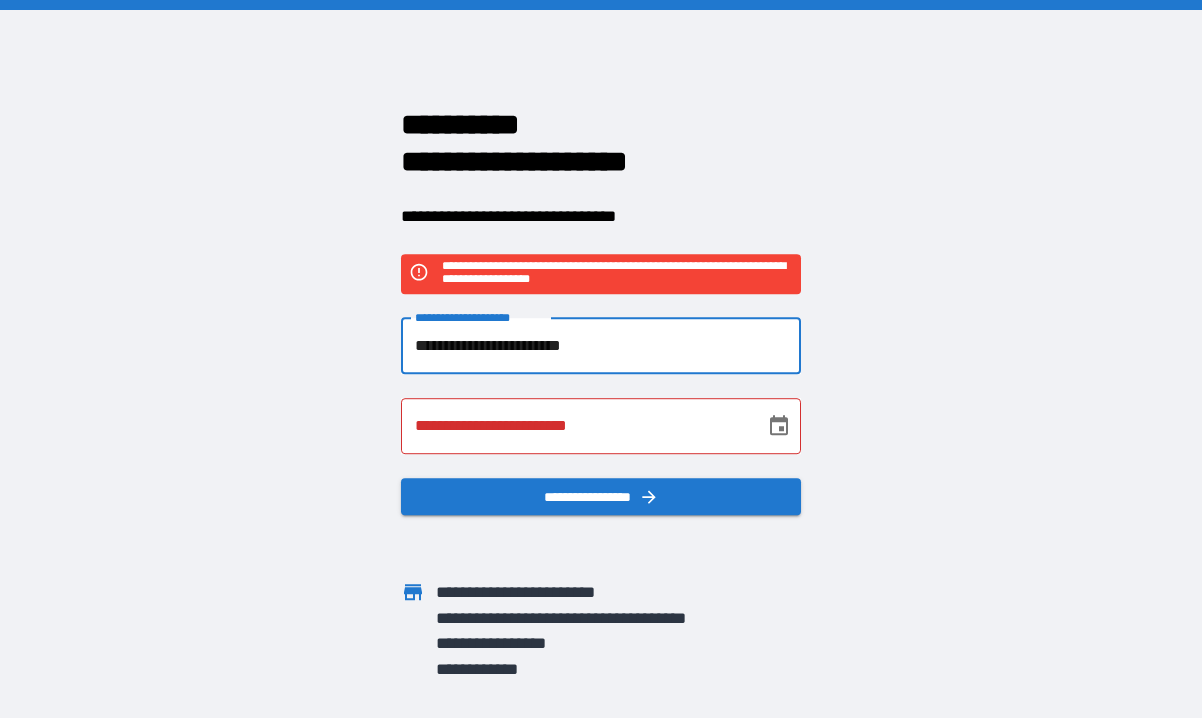 click on "**********" at bounding box center (601, 346) 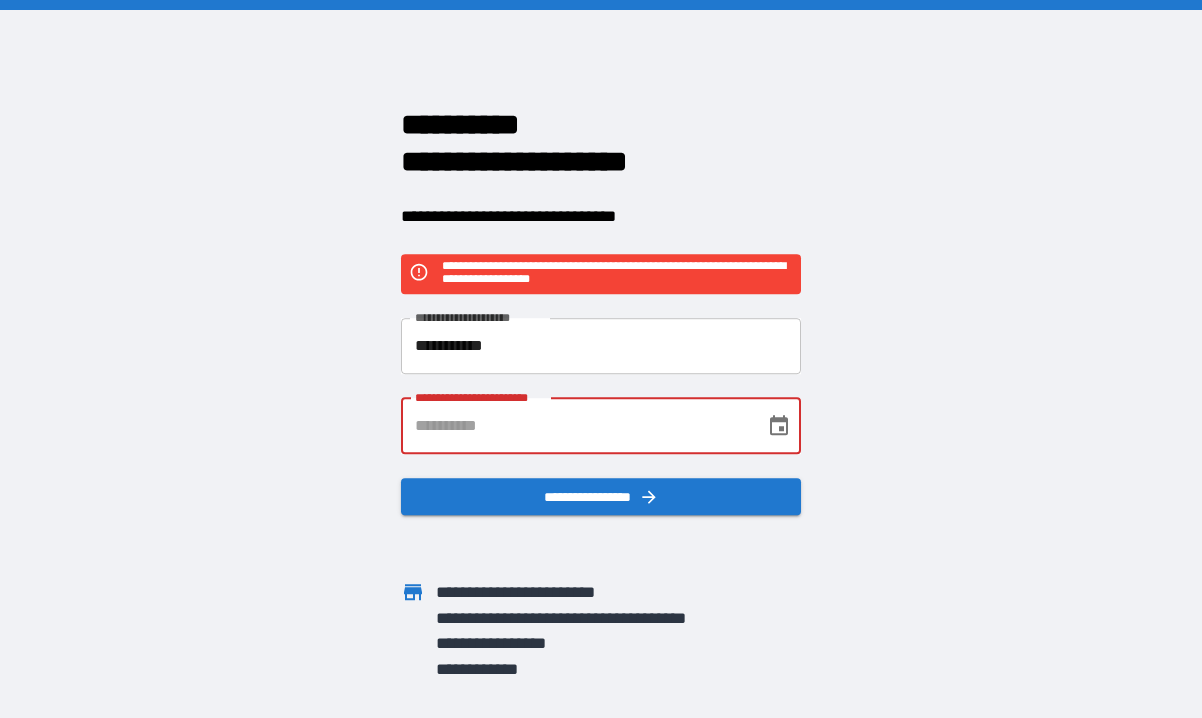 click on "**********" at bounding box center (601, 346) 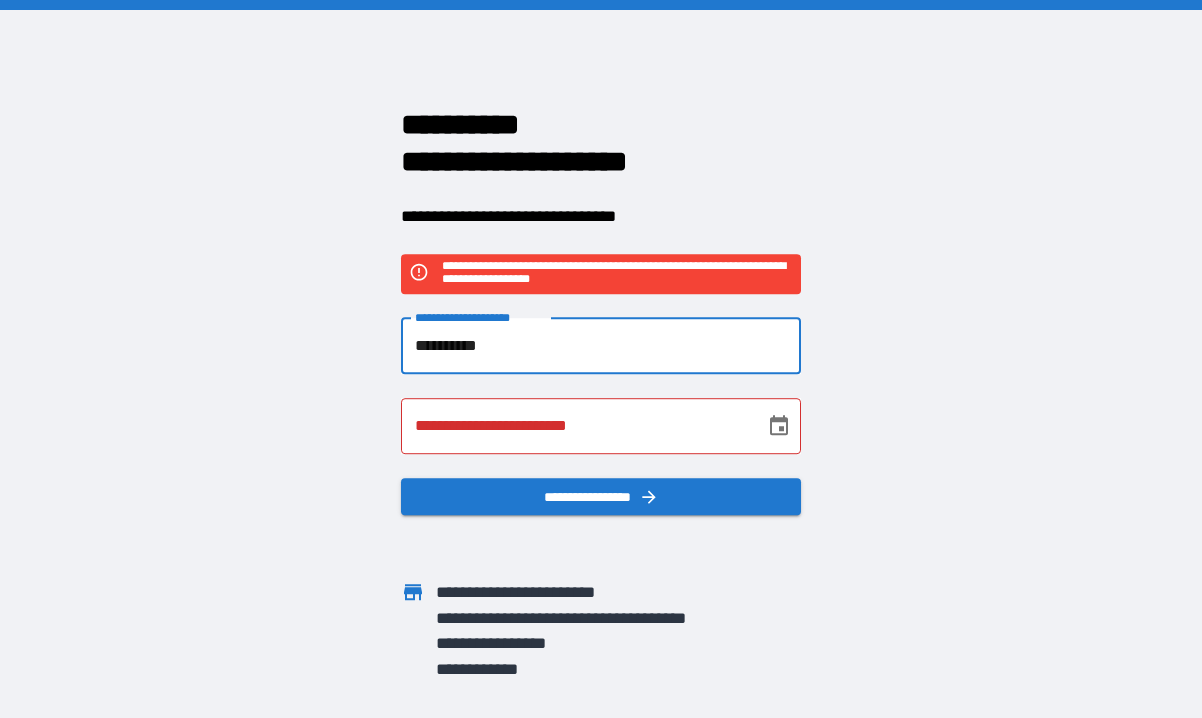 type on "**********" 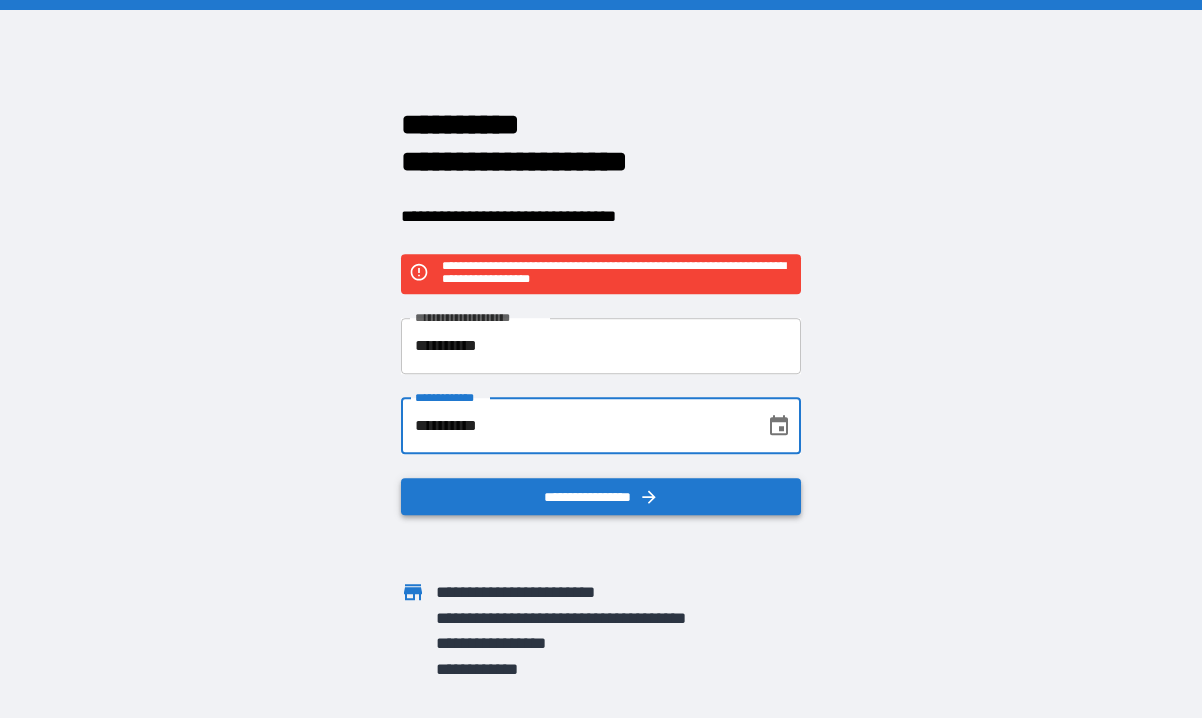 type on "**********" 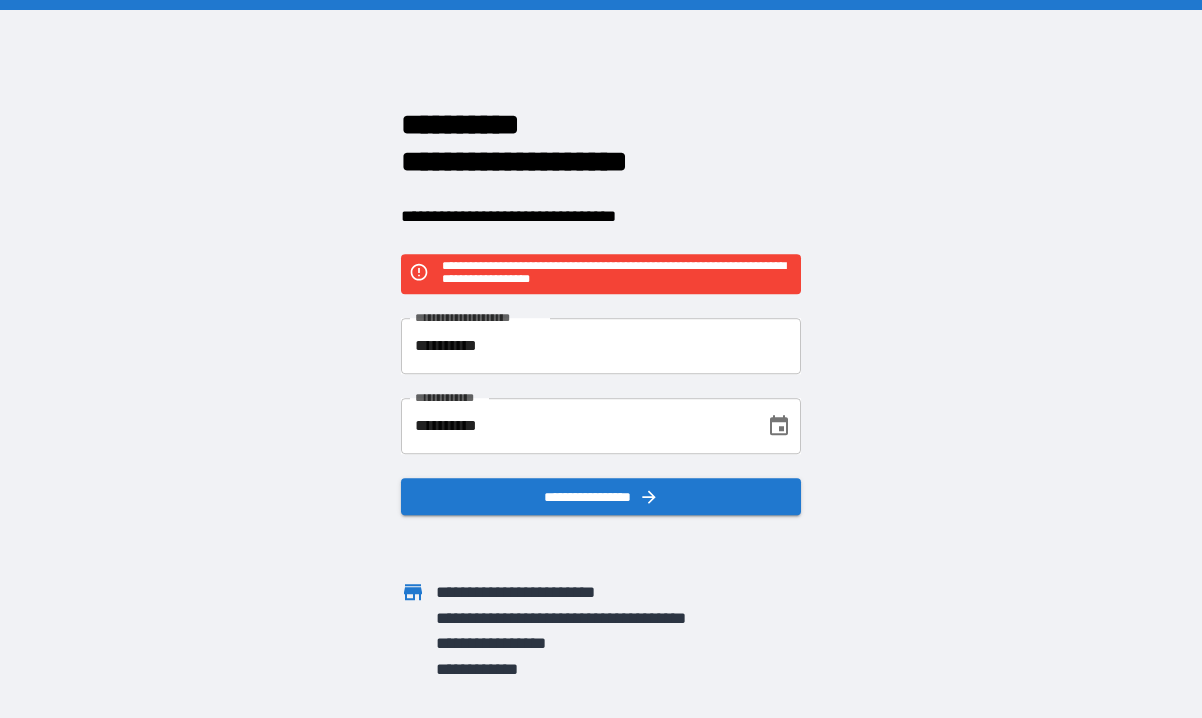 click on "**********" at bounding box center [601, 346] 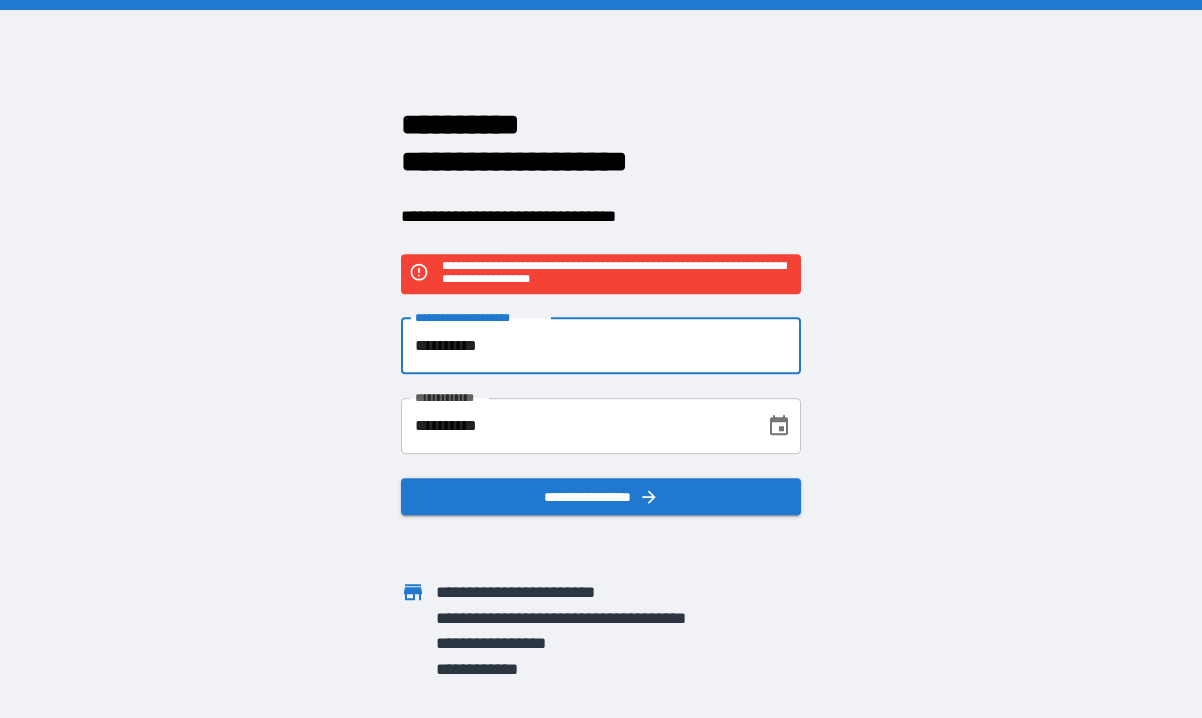 click on "**********" at bounding box center (601, 346) 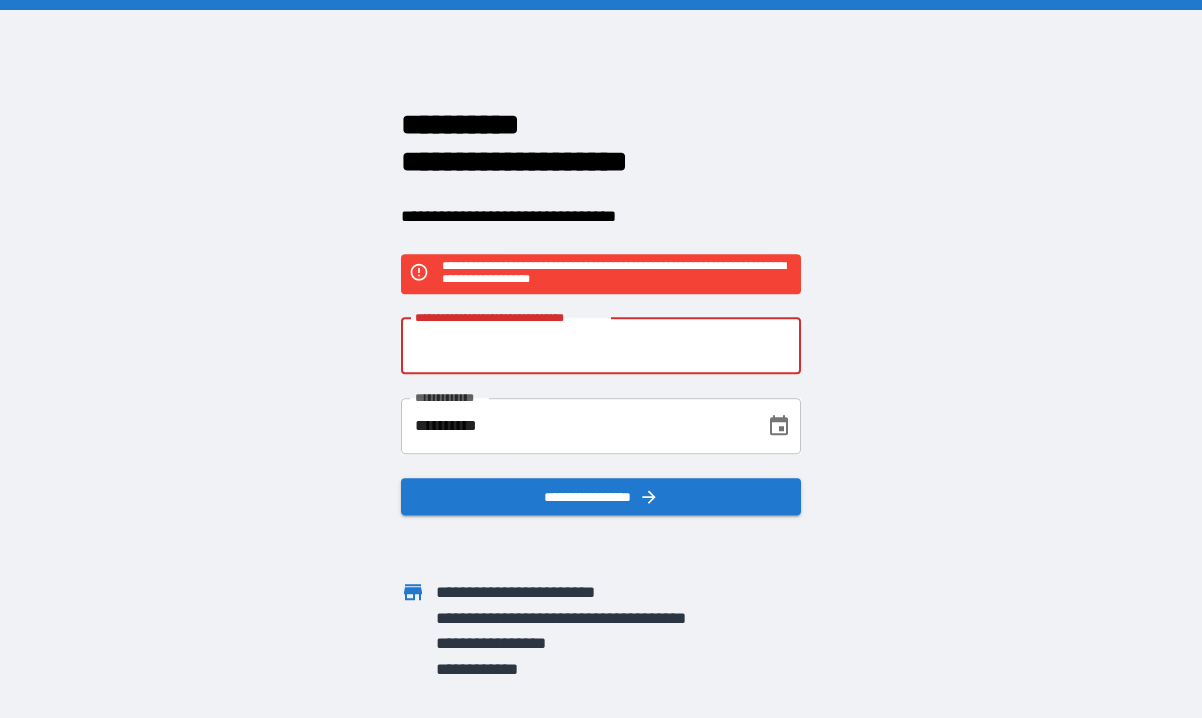 click on "**********" at bounding box center (576, 426) 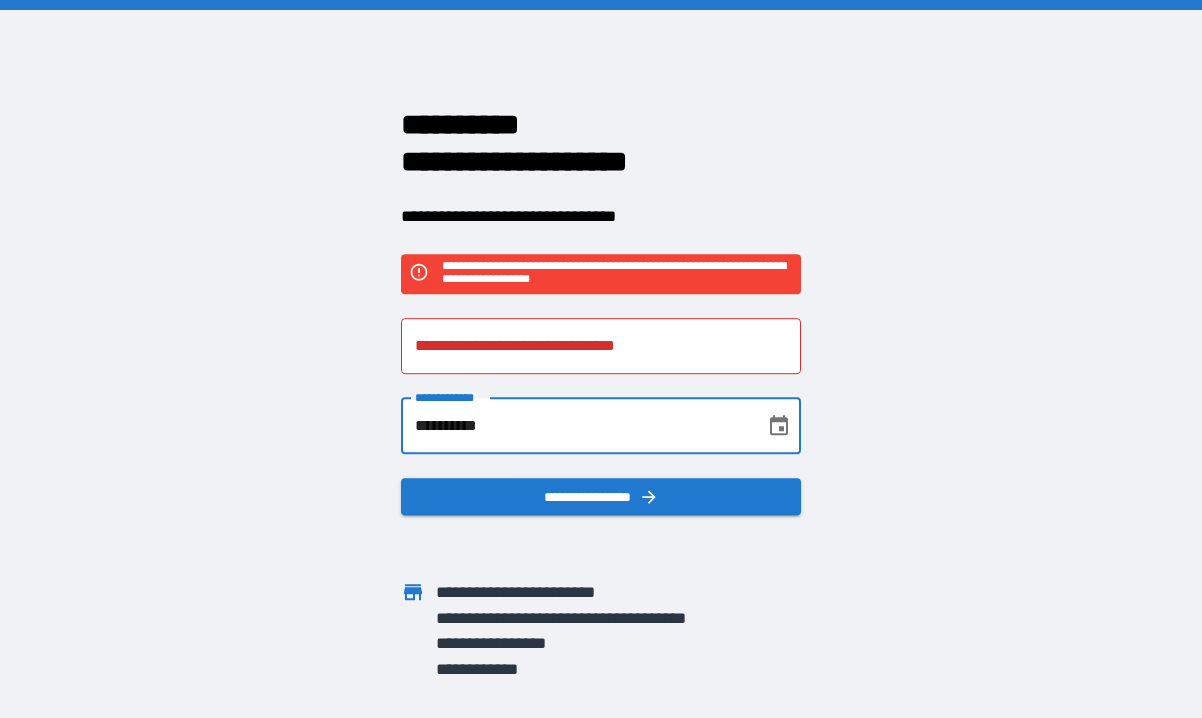 click on "[FIRST] [LAST] [LAST] [STREET] [CITY], [STATE] [POSTAL_CODE] [COUNTRY] [PHONE] [EMAIL] [SSN] [CREDIT_CARD] [DRIVER_LICENSE] [PASSPORT] [DATE] [AGE] [TIME]" at bounding box center (601, 359) 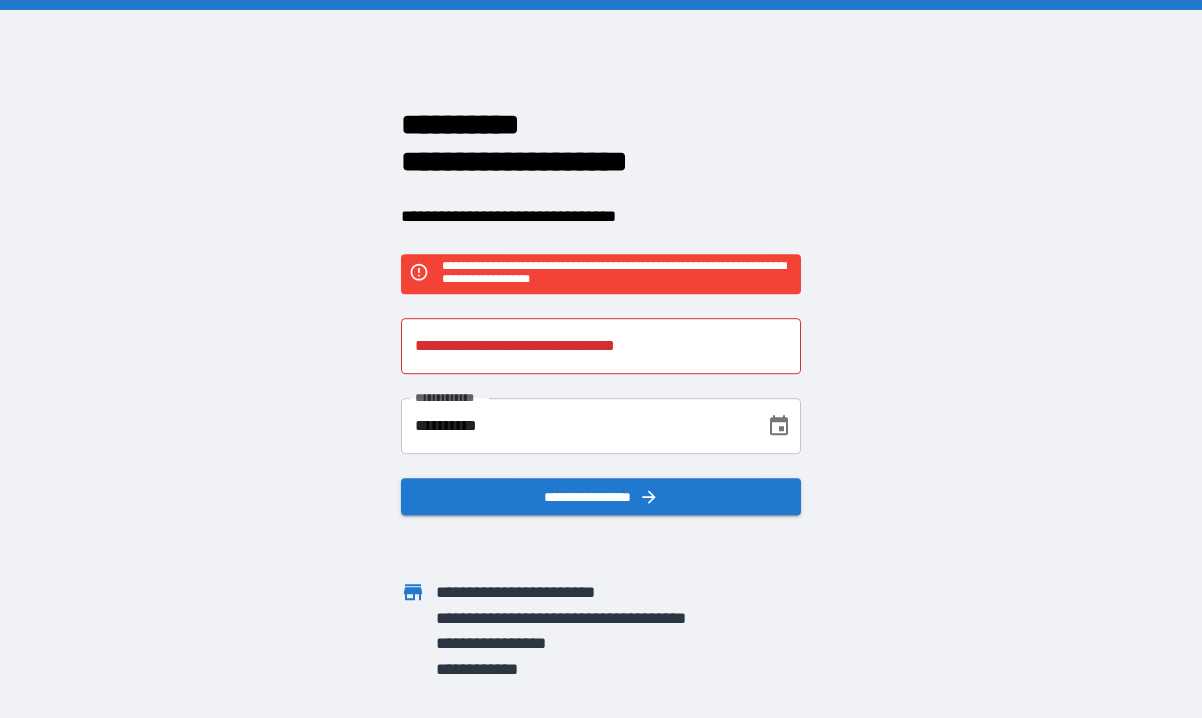 click on "[FIRST] [LAST] [LAST]" at bounding box center [589, 414] 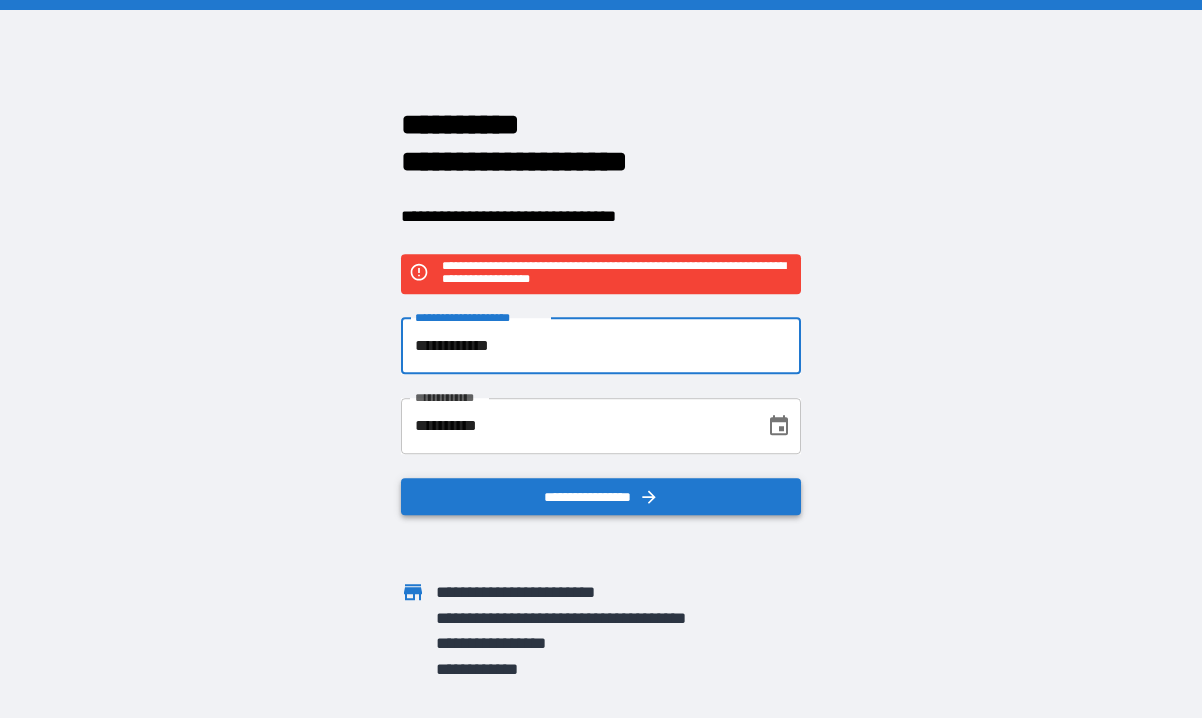 type on "**********" 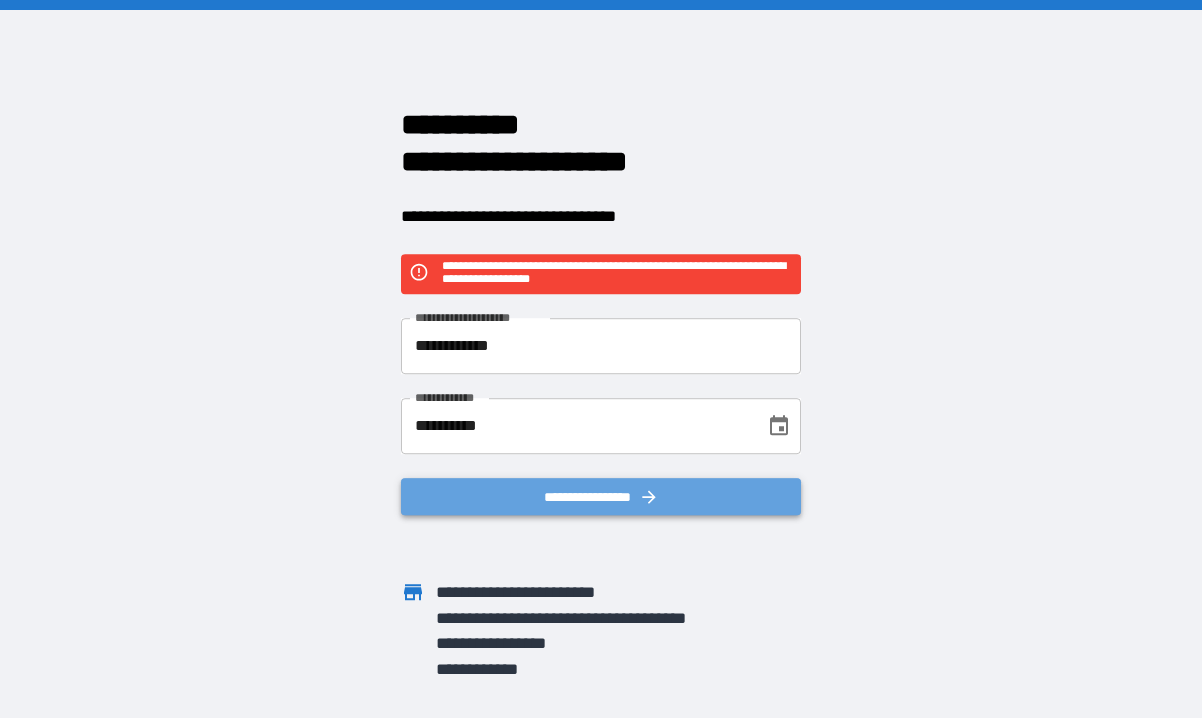click on "**********" at bounding box center (601, 497) 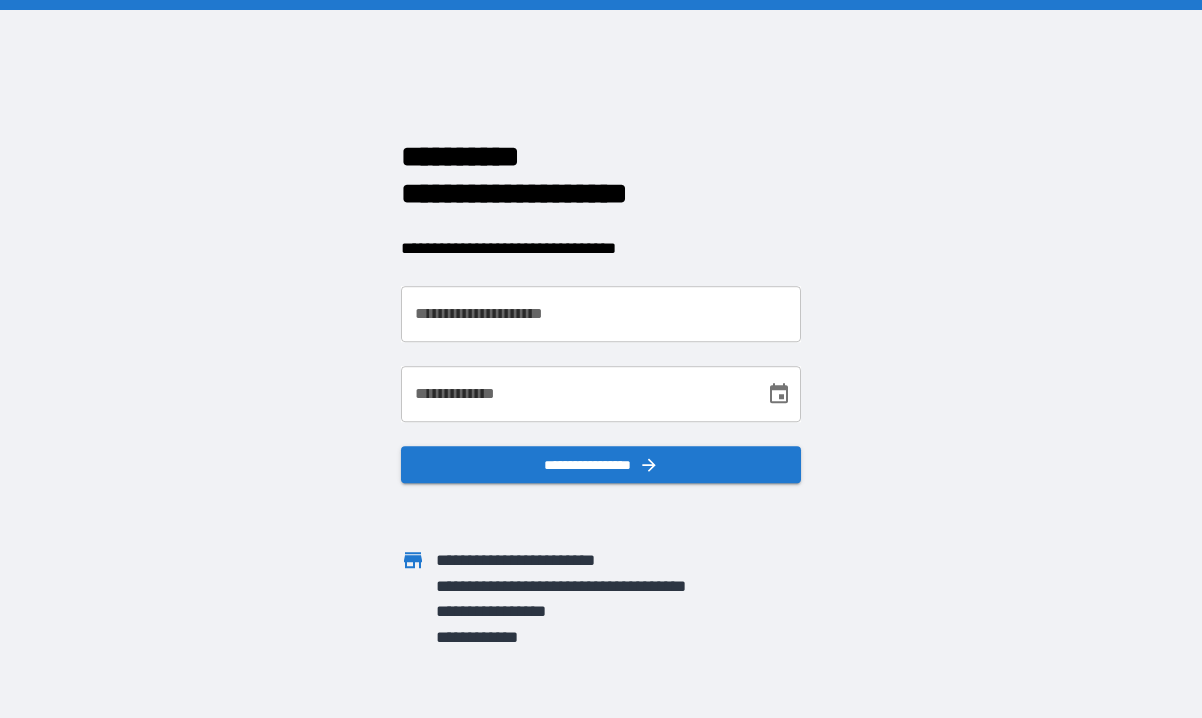 scroll, scrollTop: 0, scrollLeft: 0, axis: both 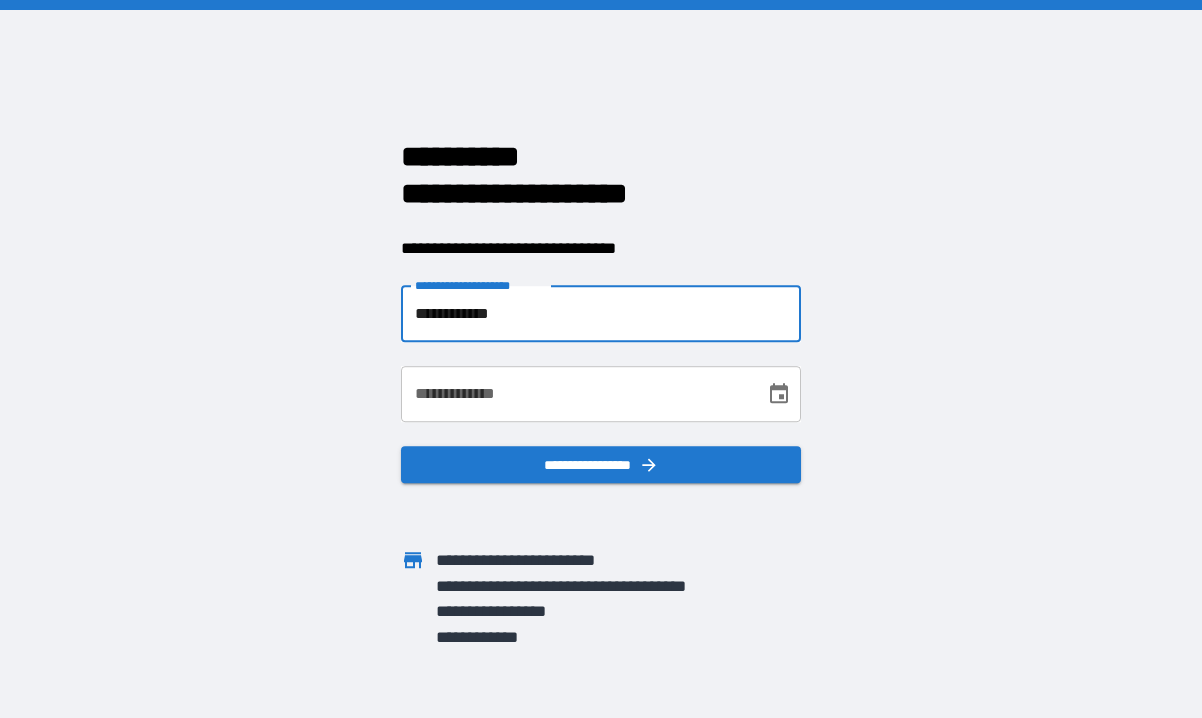 type on "**********" 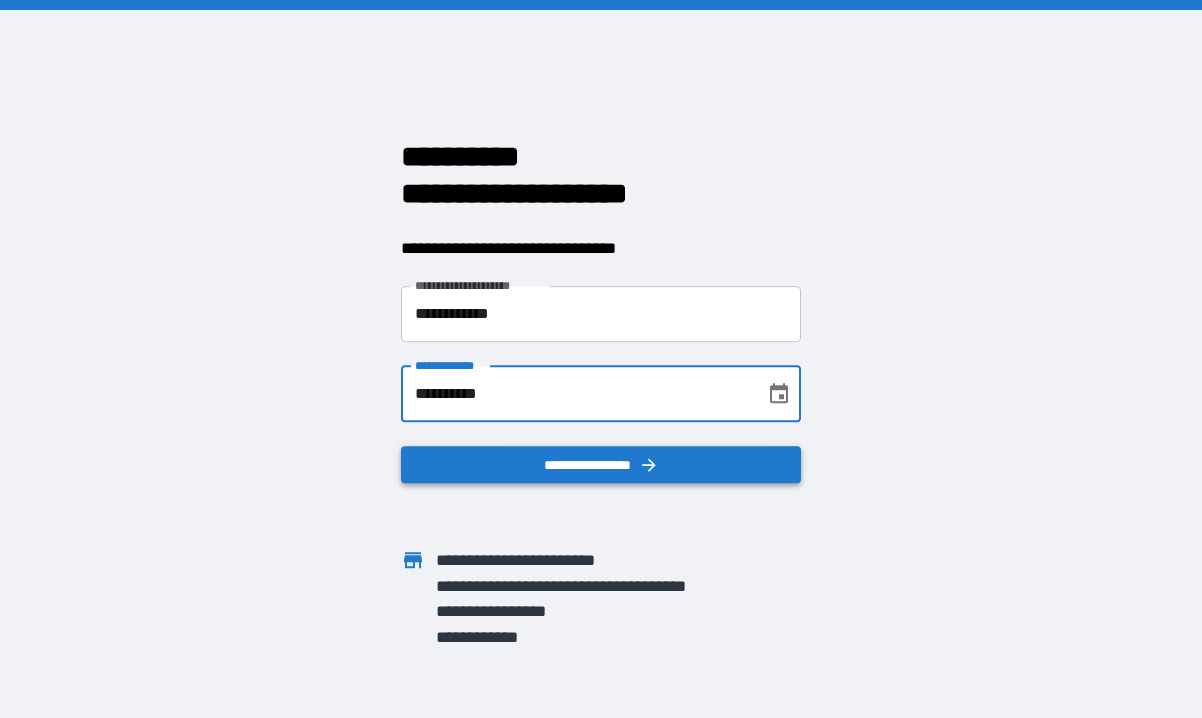 type on "**********" 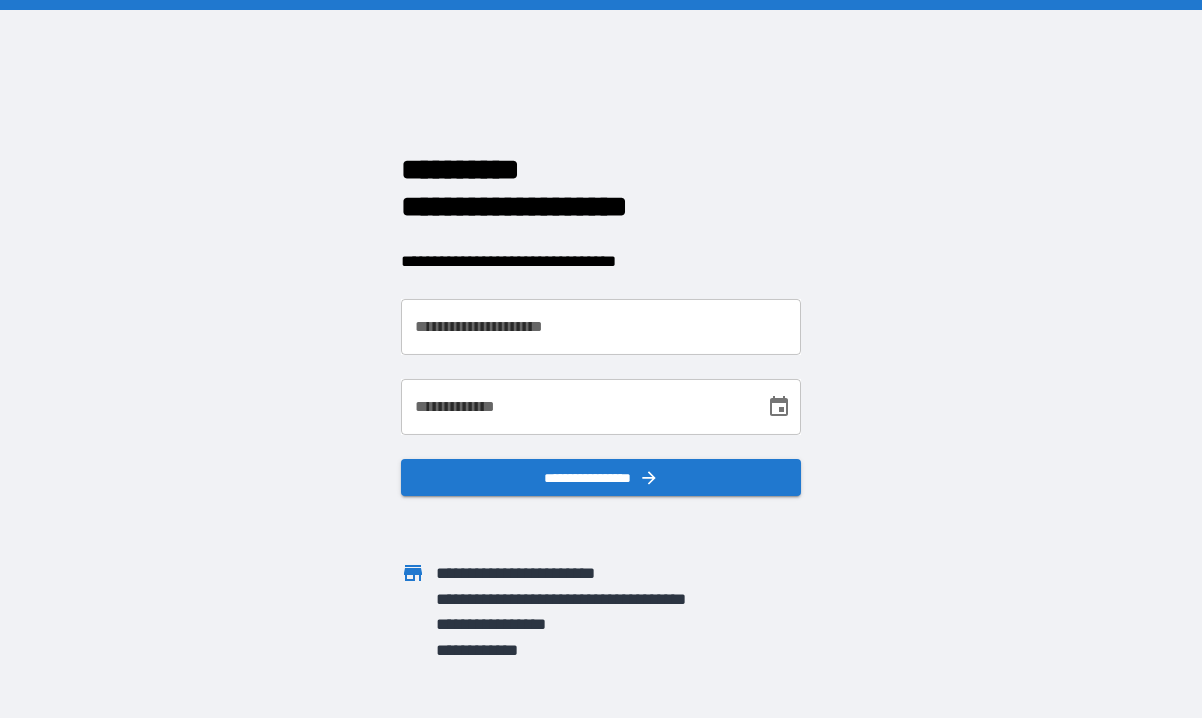 scroll, scrollTop: 0, scrollLeft: 0, axis: both 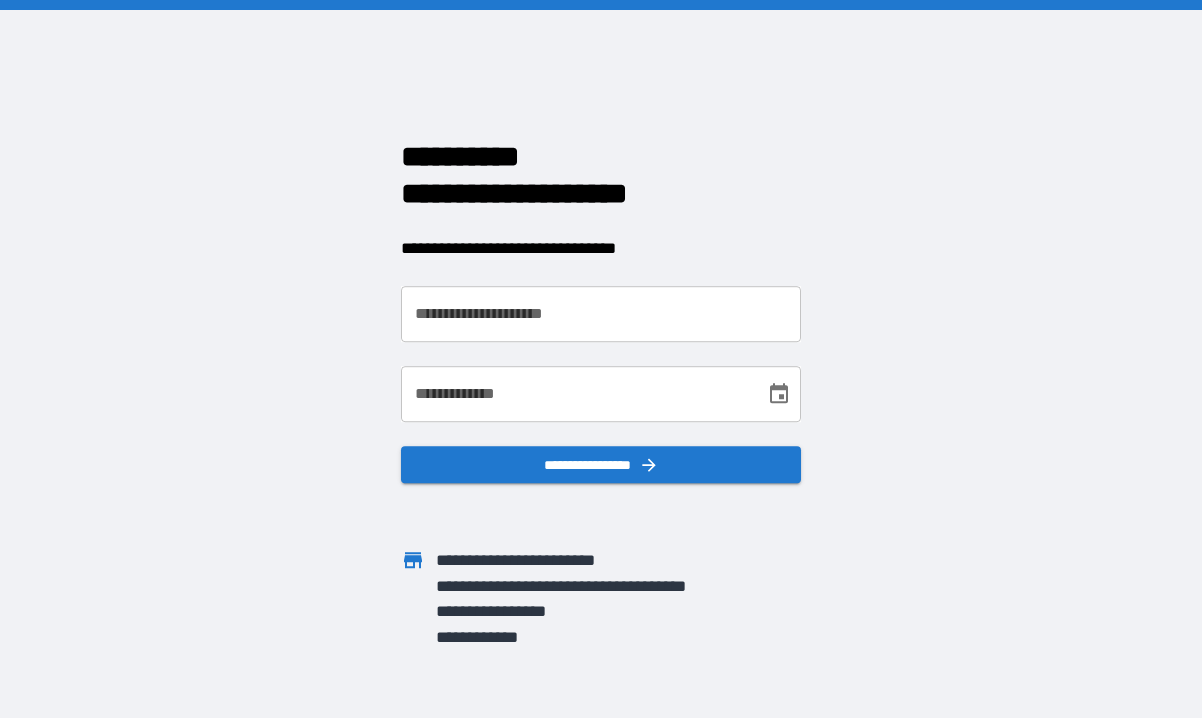 click on "**********" at bounding box center (601, 314) 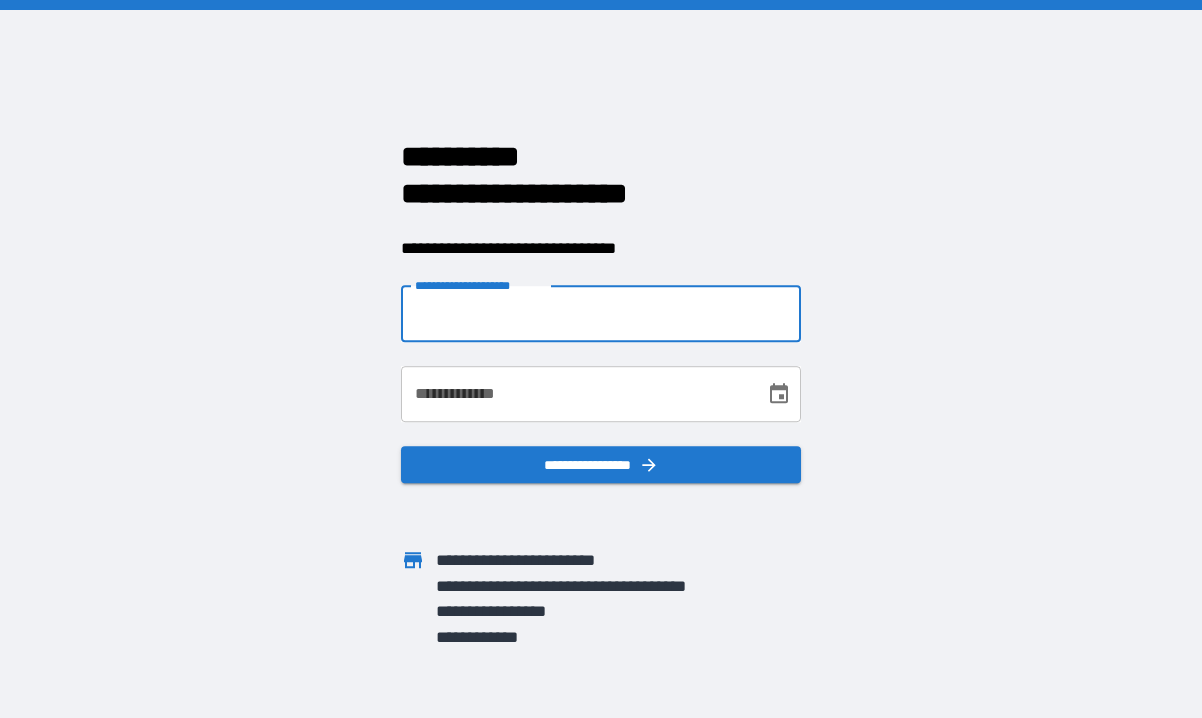 type on "**********" 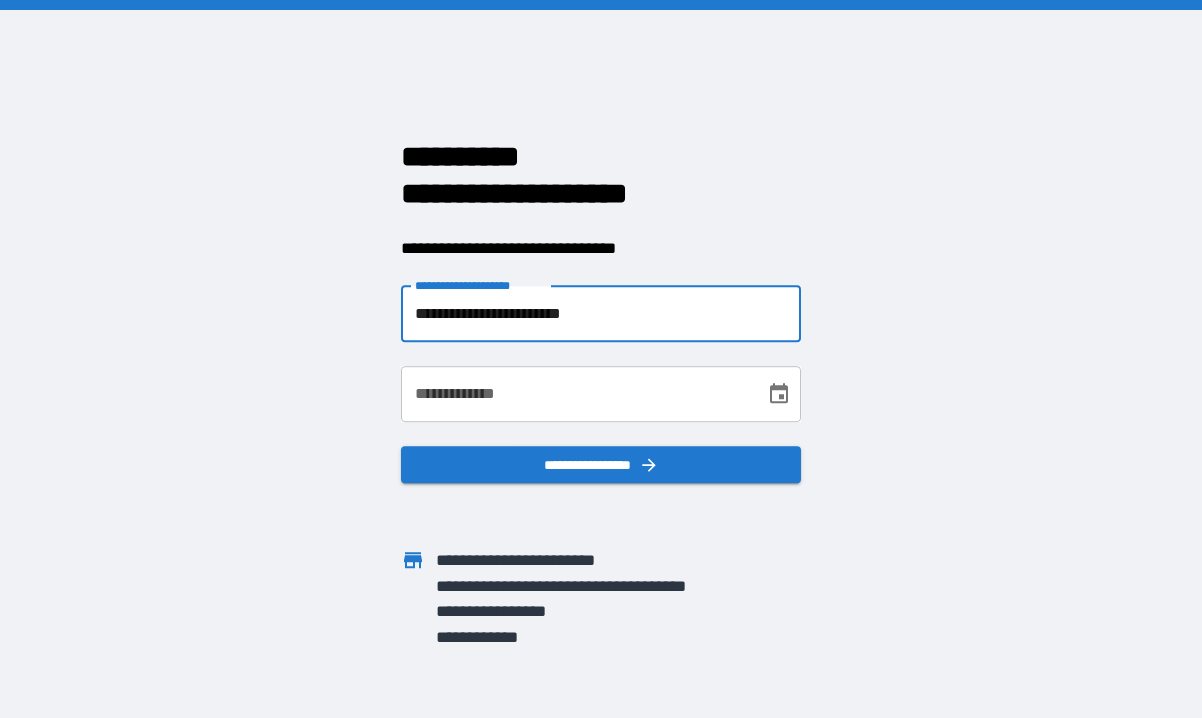 click on "**********" at bounding box center [576, 394] 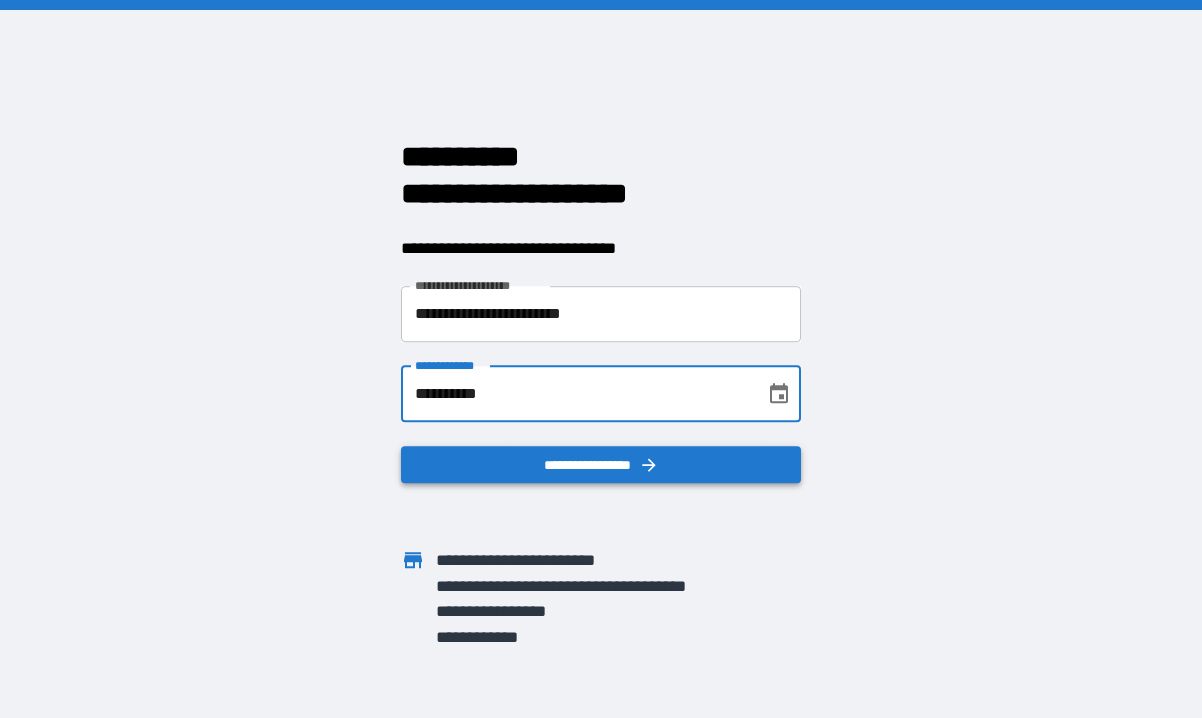 type on "**********" 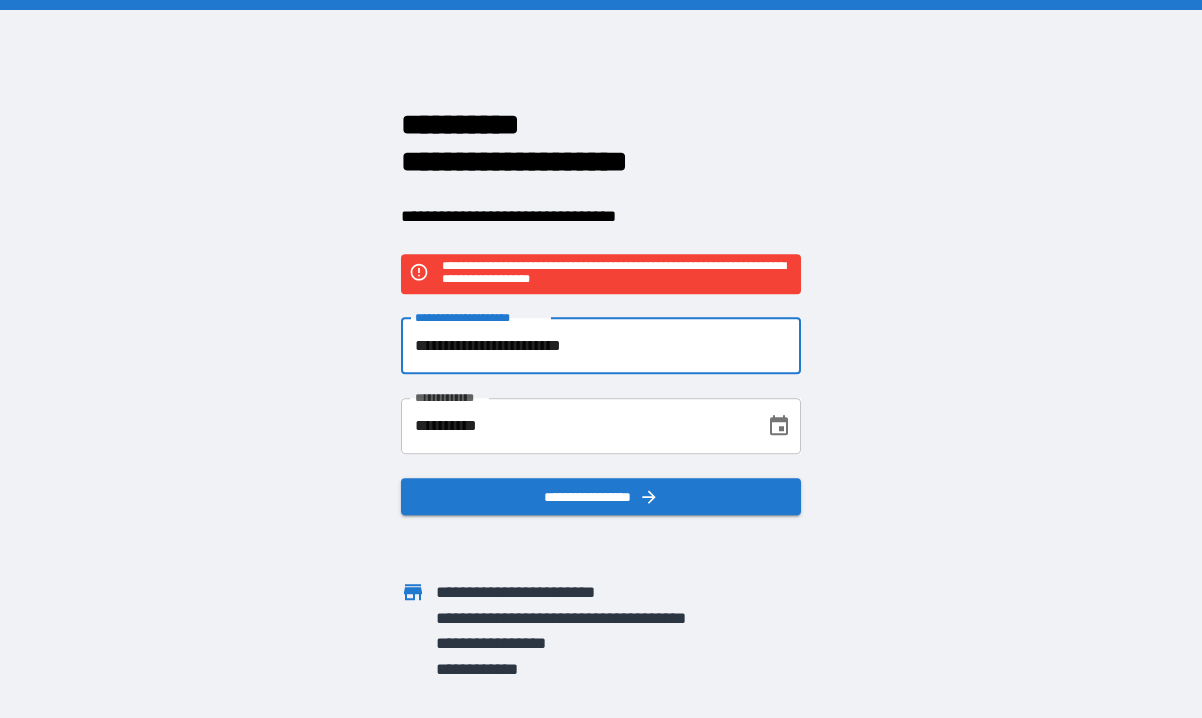 click on "**********" at bounding box center [601, 346] 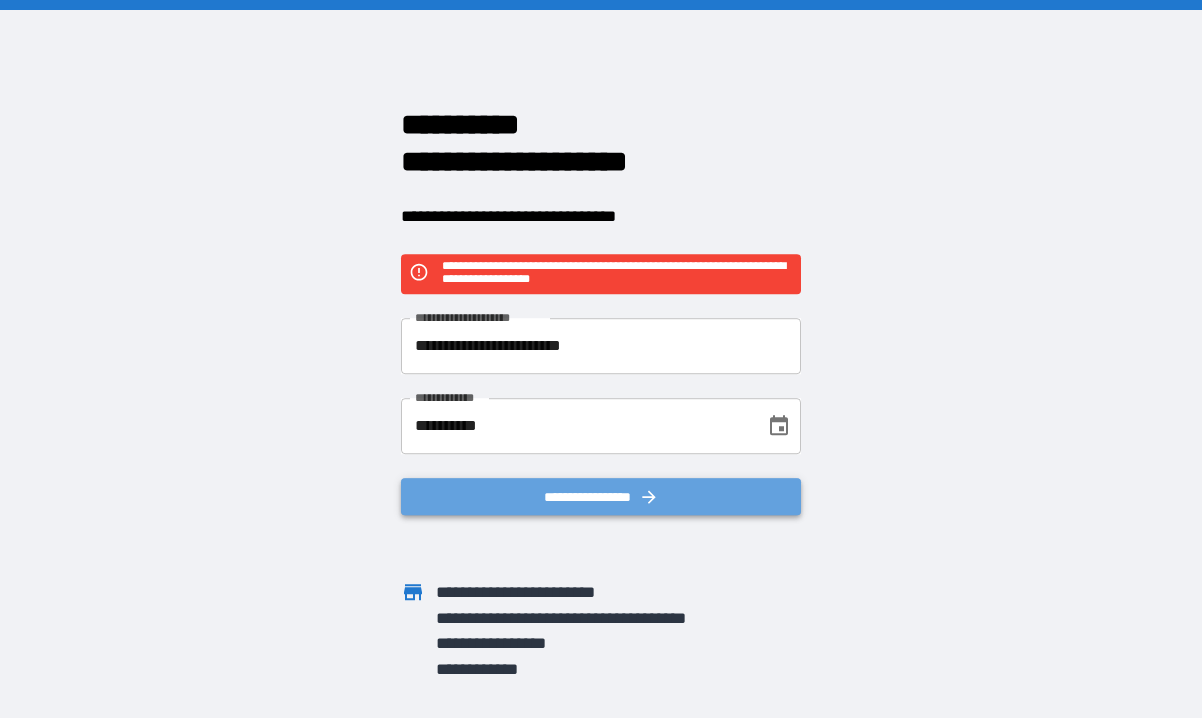click on "**********" at bounding box center (601, 497) 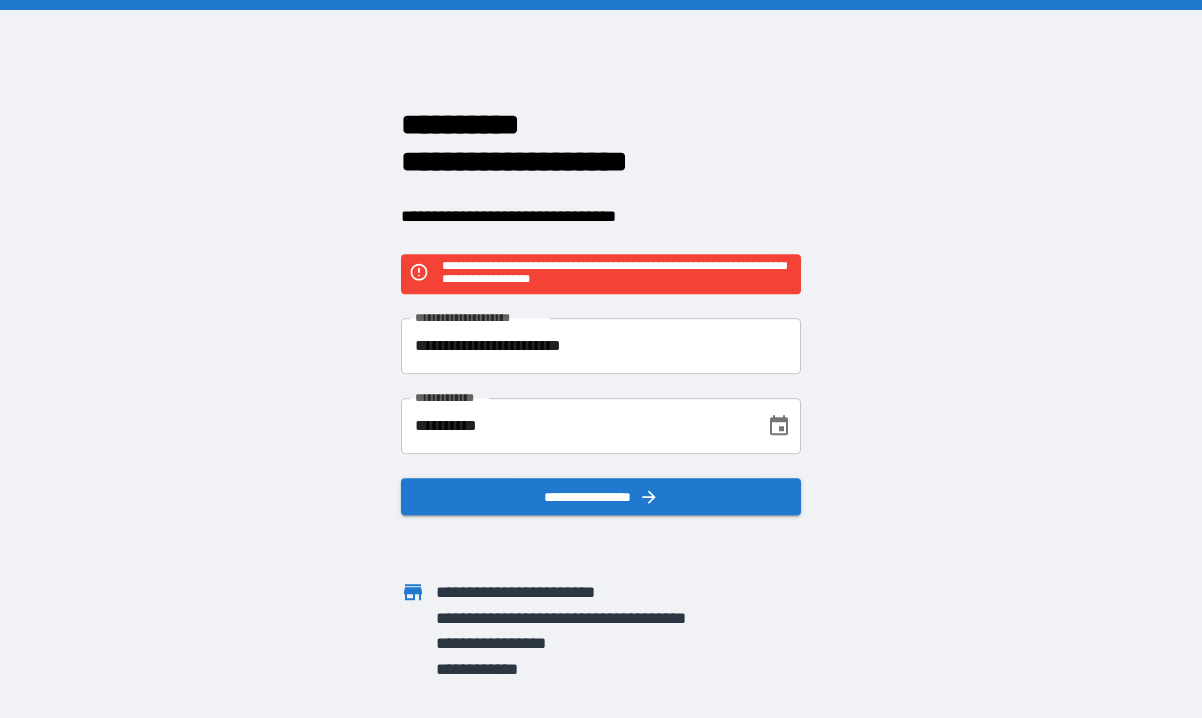click on "**********" at bounding box center (601, 346) 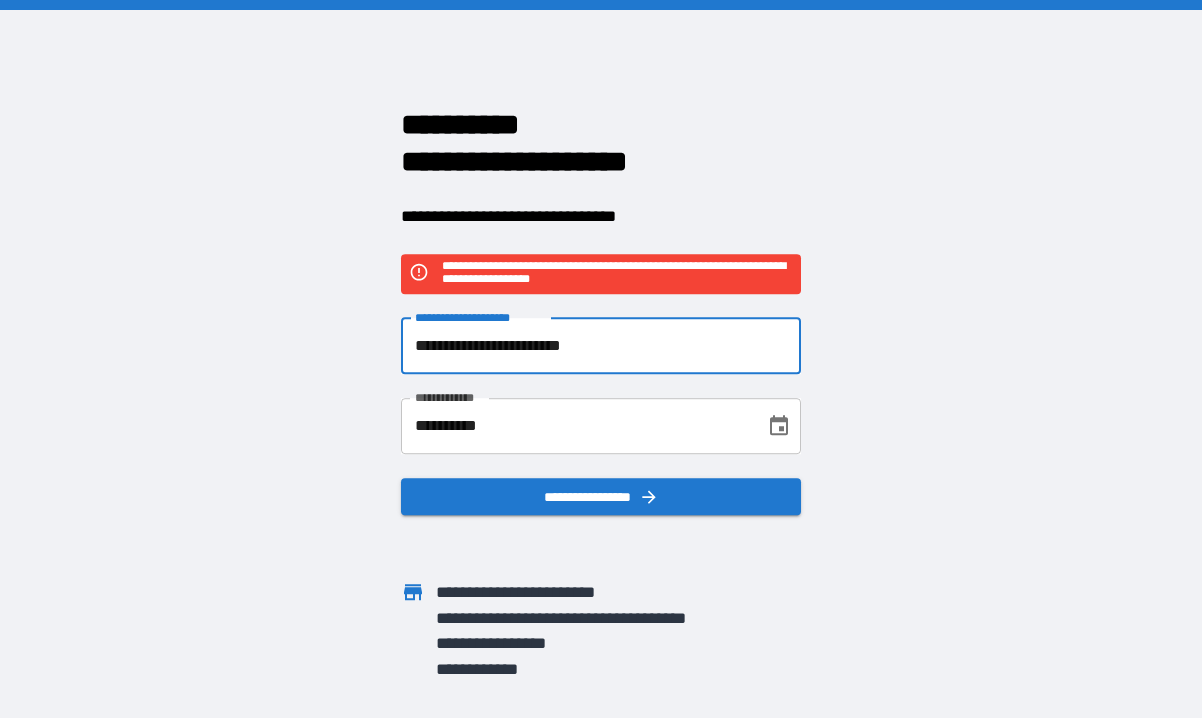 click on "**********" at bounding box center [601, 346] 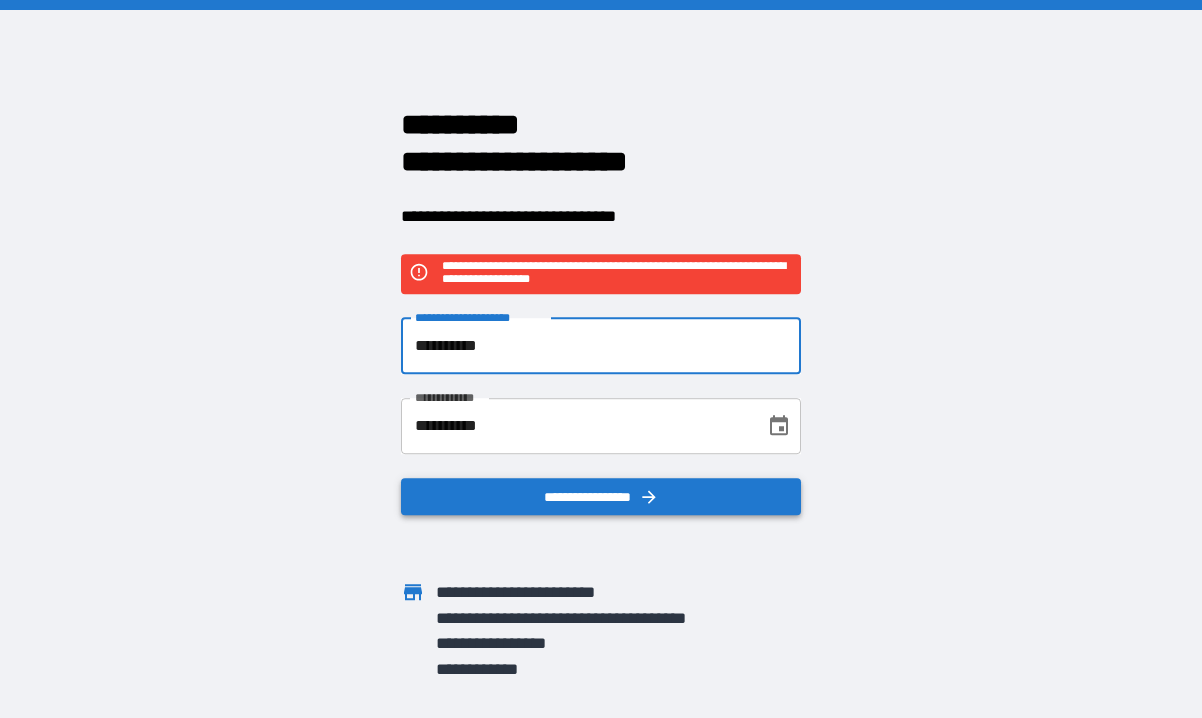 type on "**********" 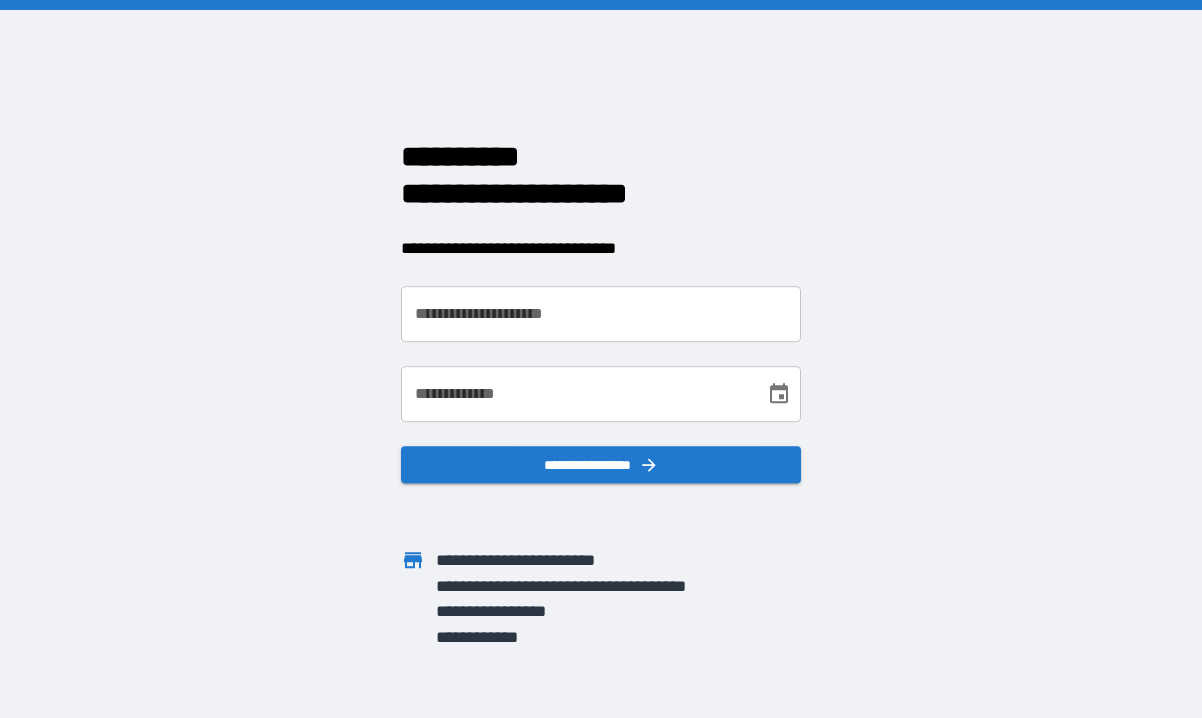 scroll, scrollTop: 0, scrollLeft: 0, axis: both 